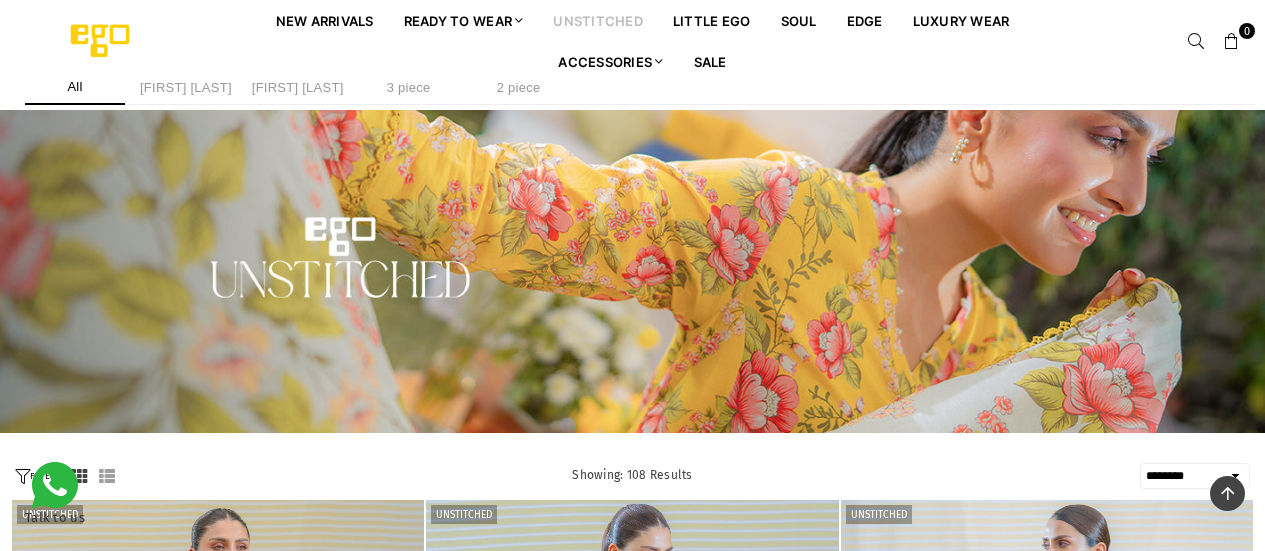 select on "******" 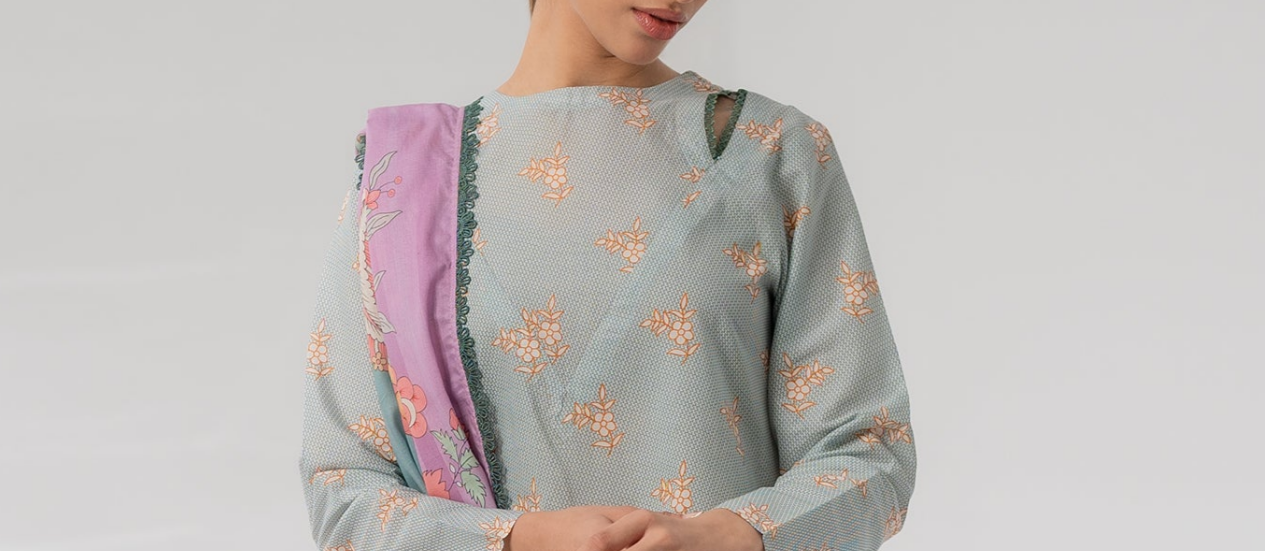 scroll, scrollTop: 1766, scrollLeft: 0, axis: vertical 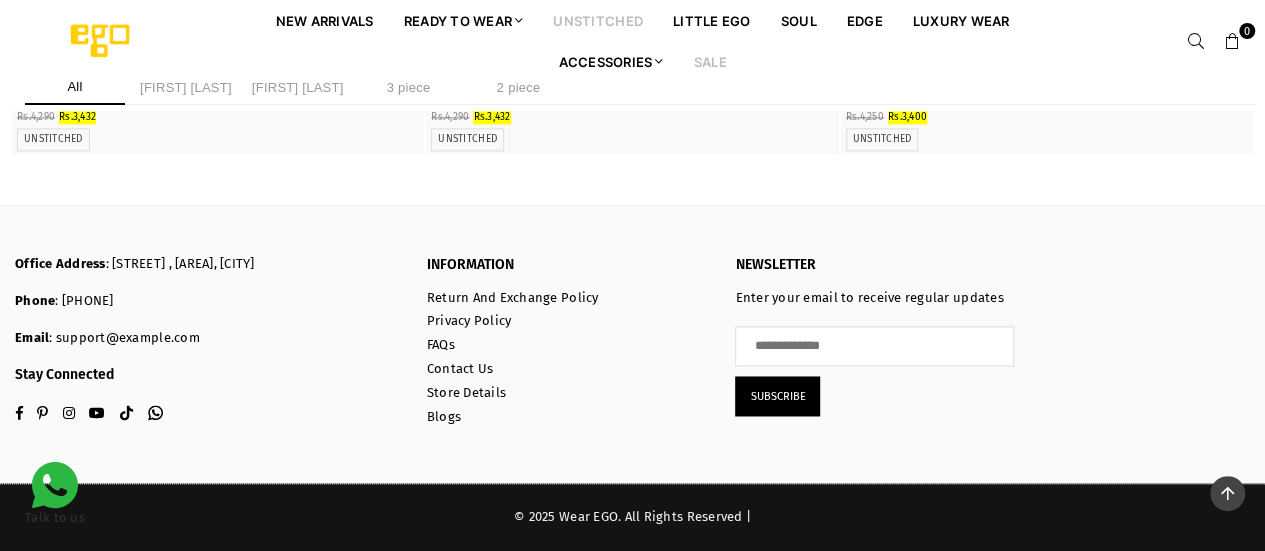 click on "Sale" at bounding box center [710, 61] 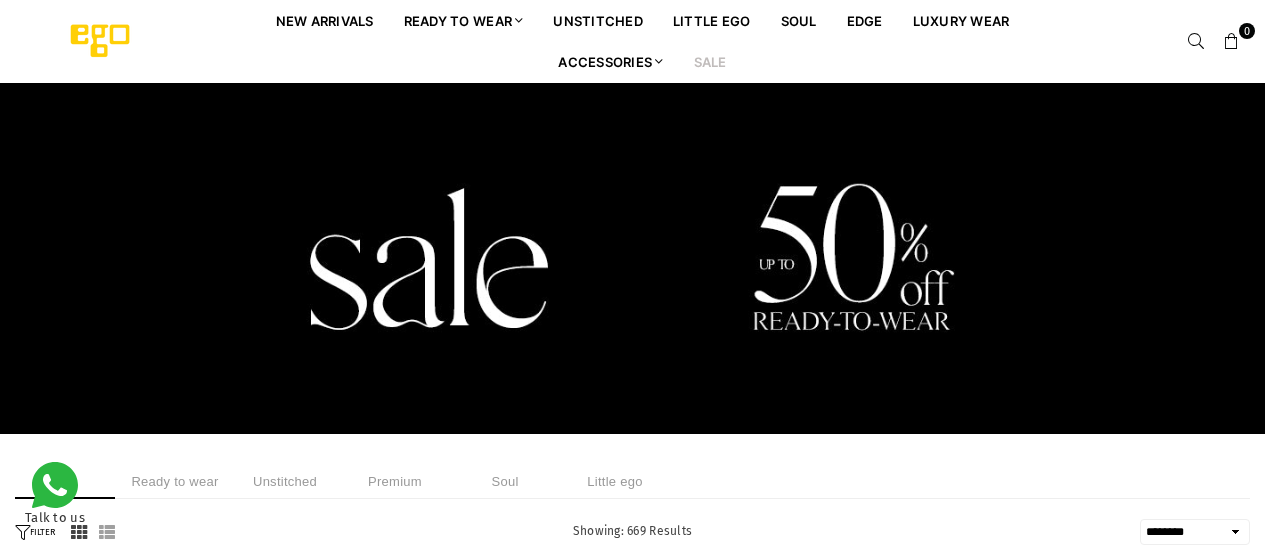 select on "******" 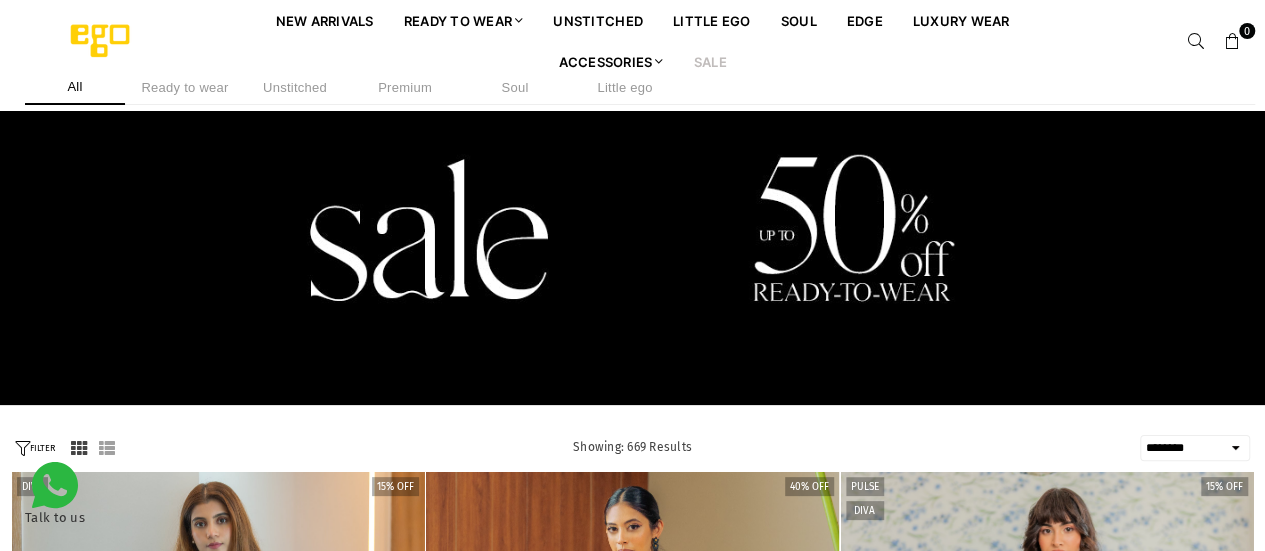 scroll, scrollTop: 0, scrollLeft: 0, axis: both 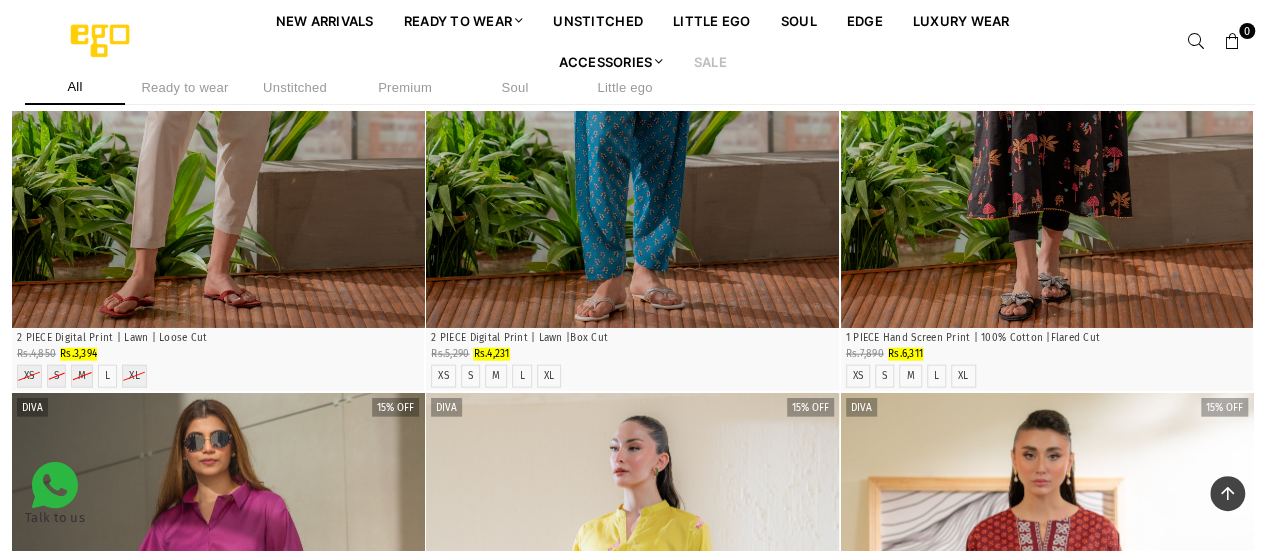 drag, startPoint x: 1279, startPoint y: 231, endPoint x: 1248, endPoint y: 405, distance: 176.73993 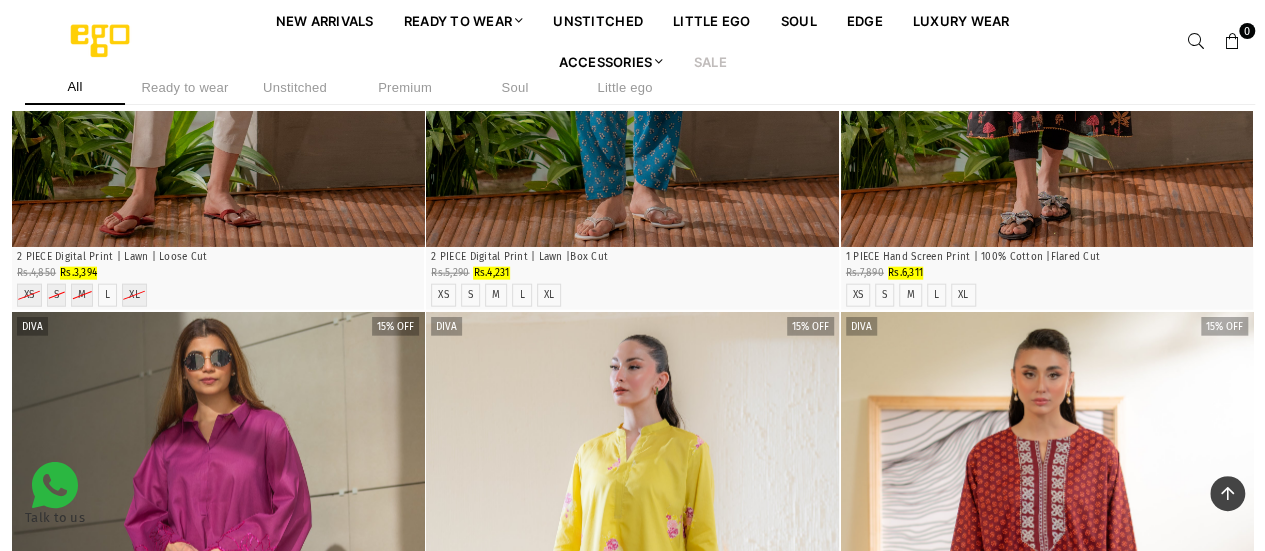 scroll, scrollTop: 2724, scrollLeft: 0, axis: vertical 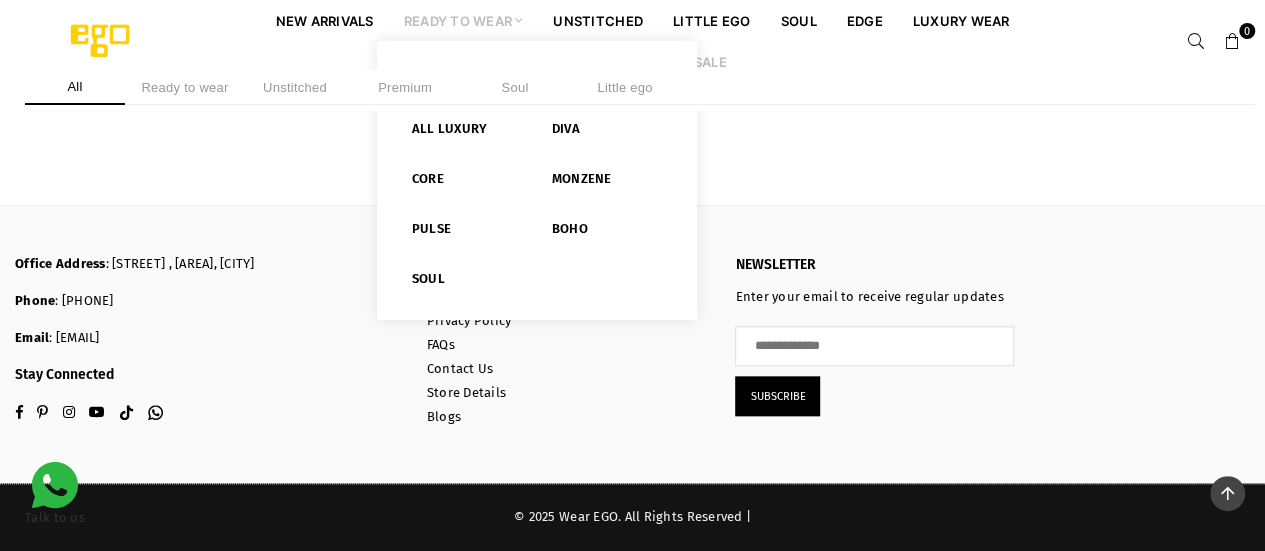 click on "Ready to Wear" at bounding box center [464, 20] 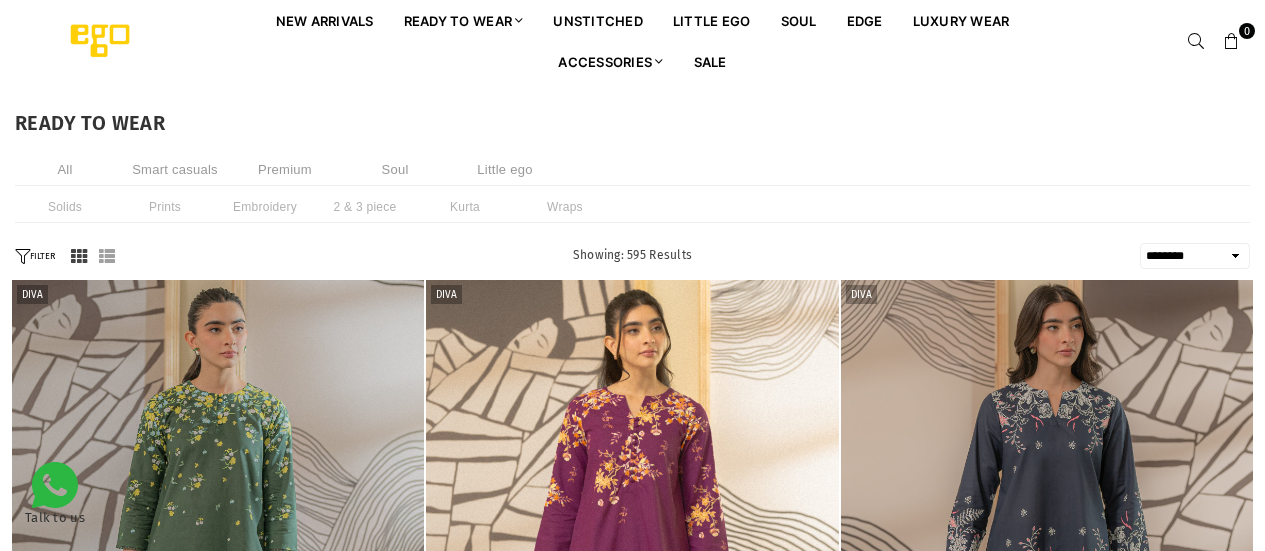 select on "******" 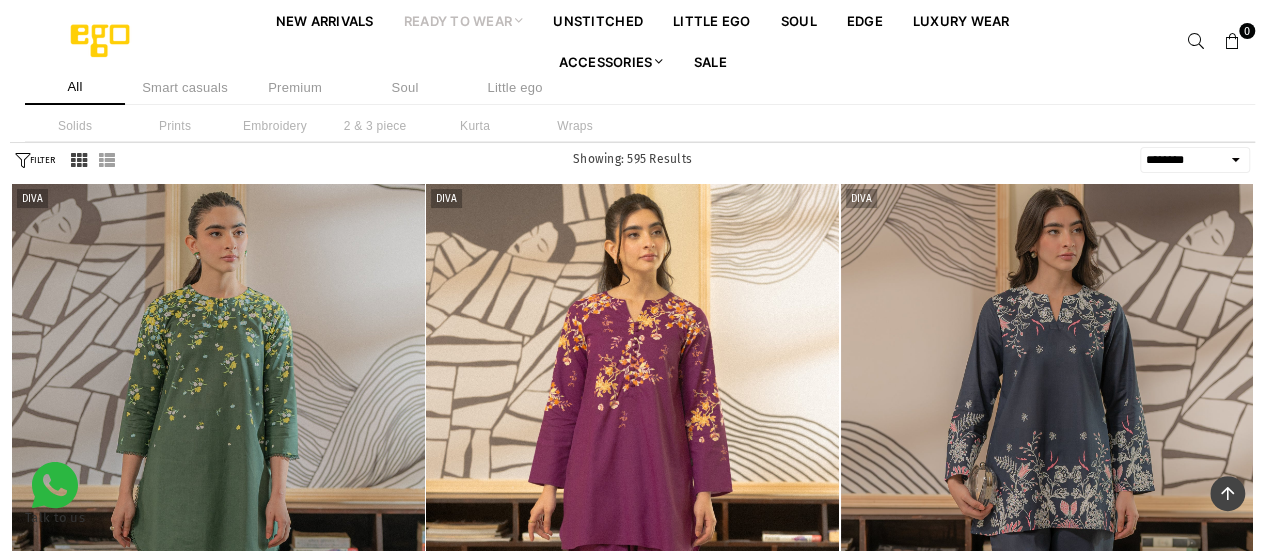 scroll, scrollTop: 482, scrollLeft: 0, axis: vertical 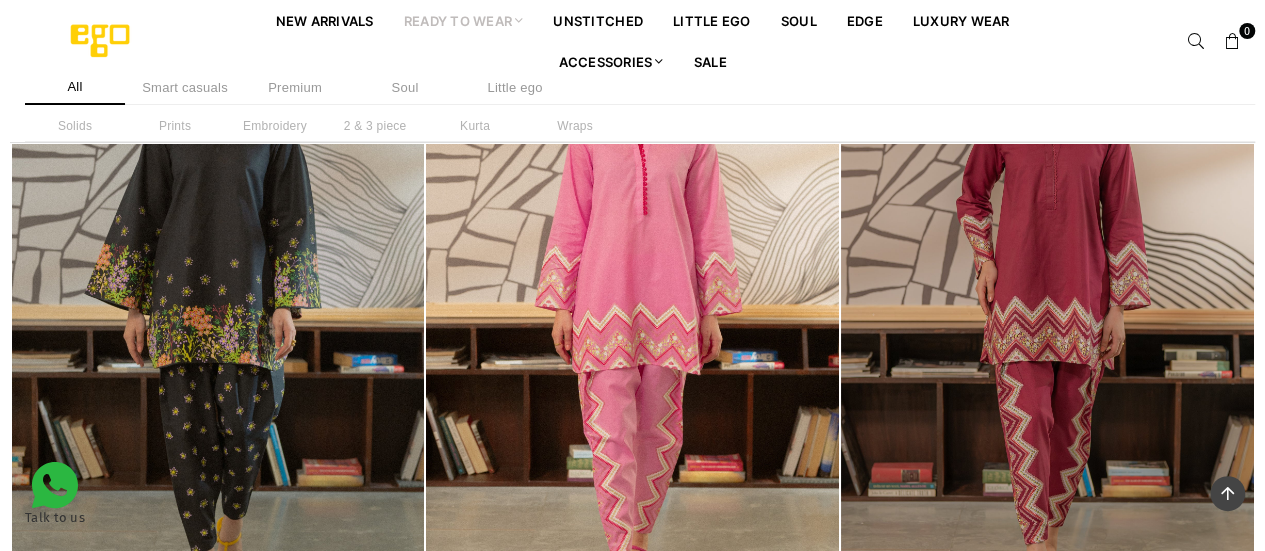drag, startPoint x: 1279, startPoint y: 331, endPoint x: 1251, endPoint y: 513, distance: 184.14125 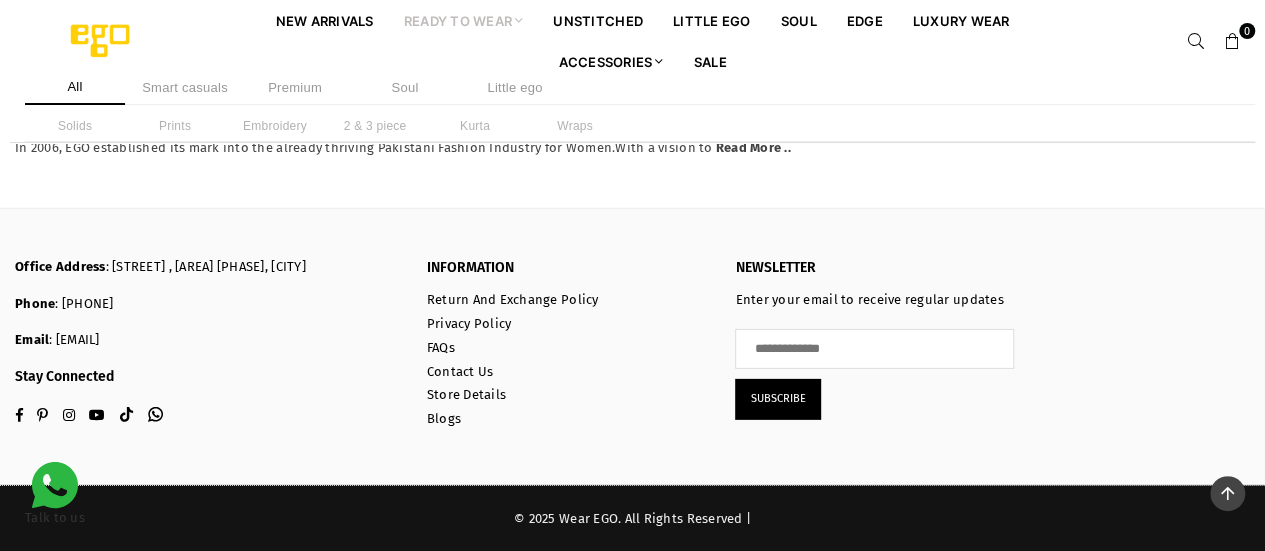 scroll, scrollTop: 0, scrollLeft: 0, axis: both 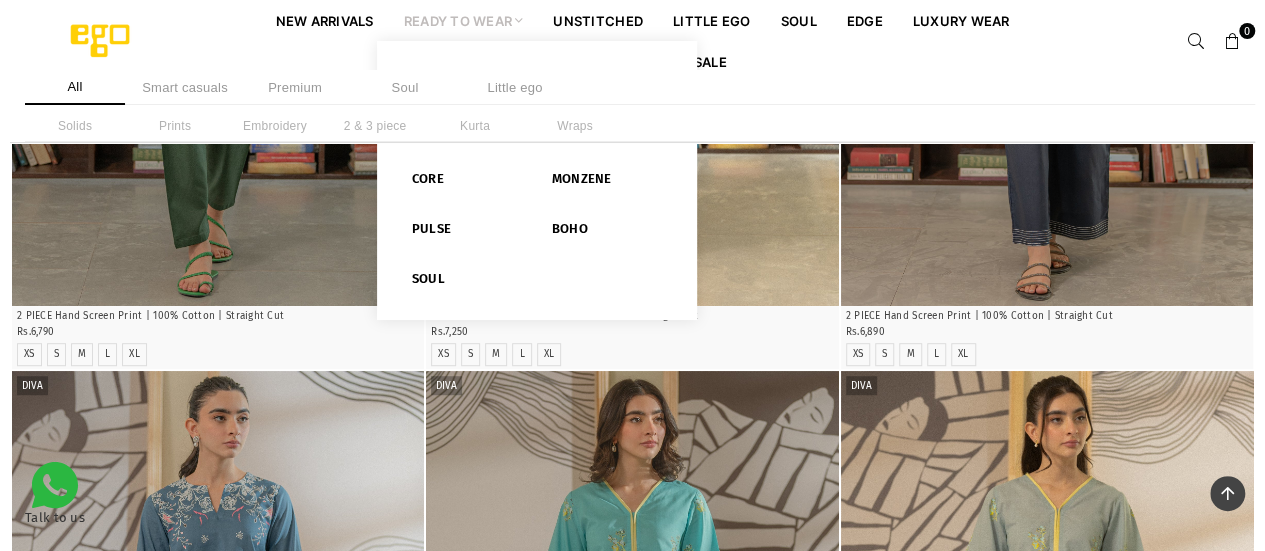 click at bounding box center (519, 20) 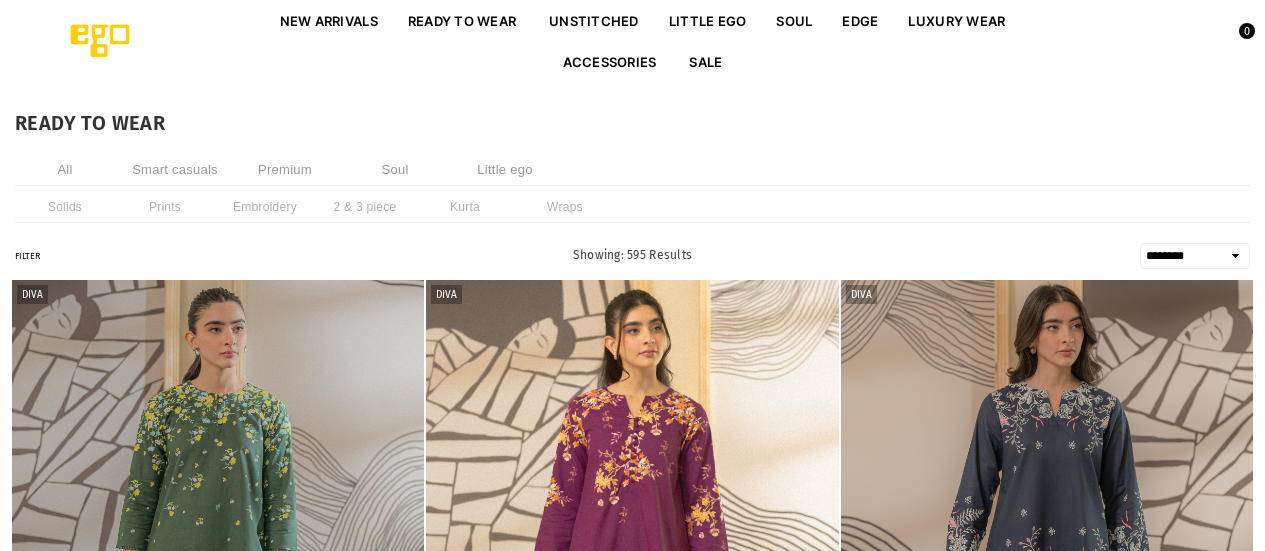 select on "******" 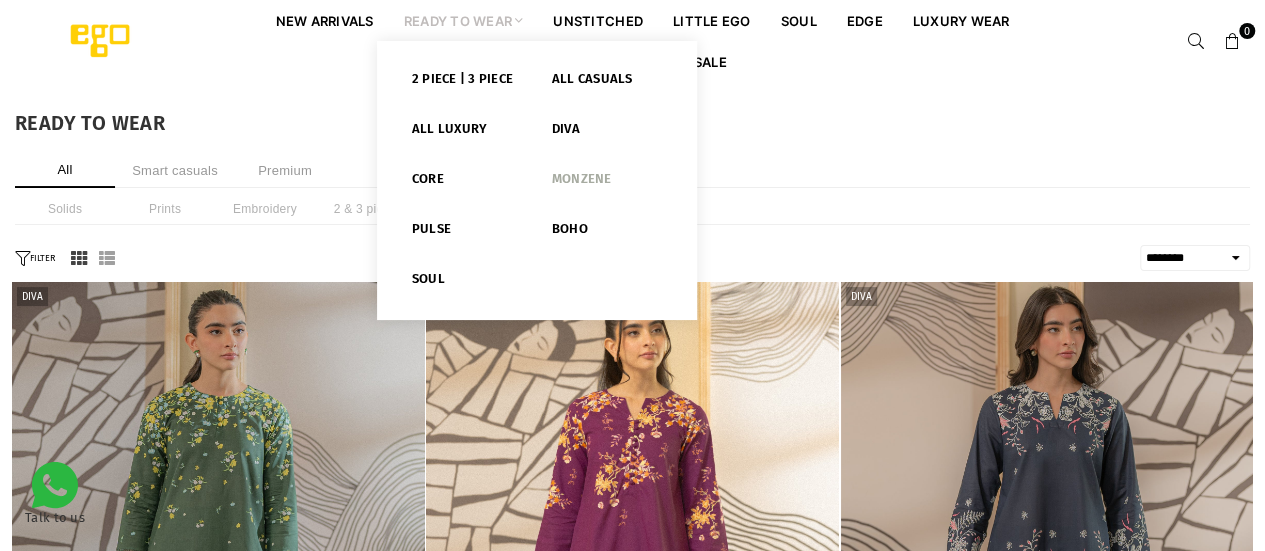click on "Monzene" at bounding box center [607, 183] 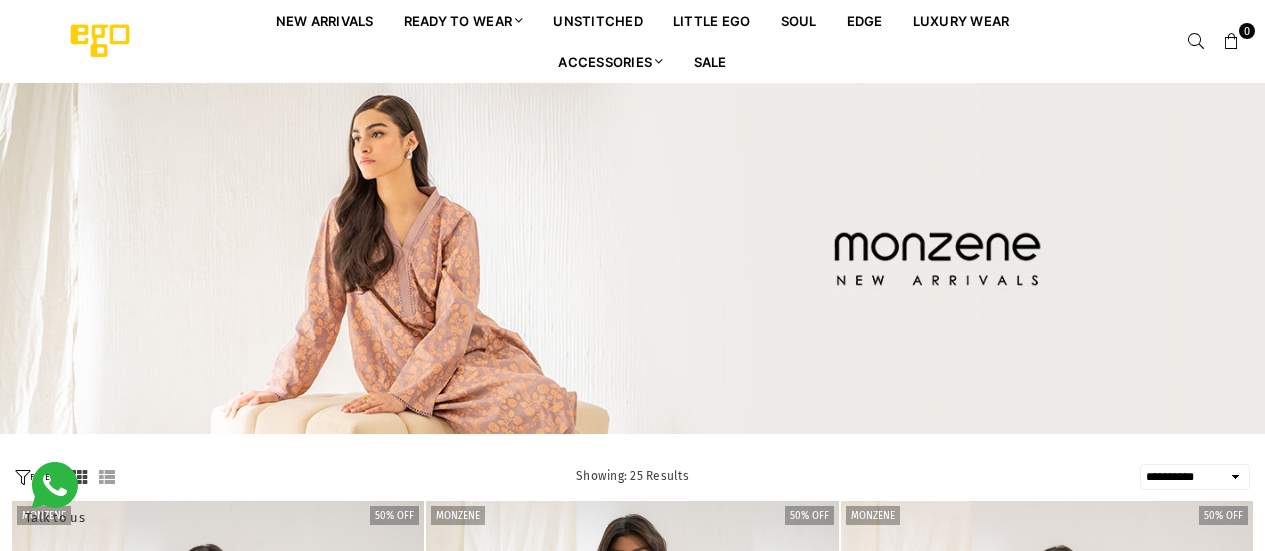 select on "**********" 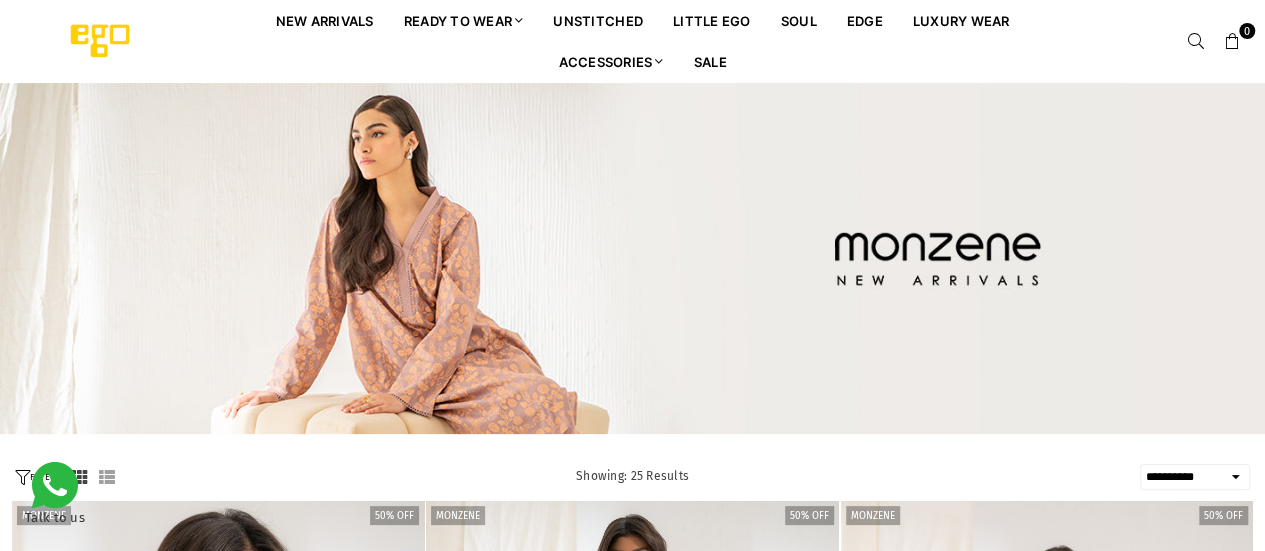 scroll, scrollTop: 482, scrollLeft: 0, axis: vertical 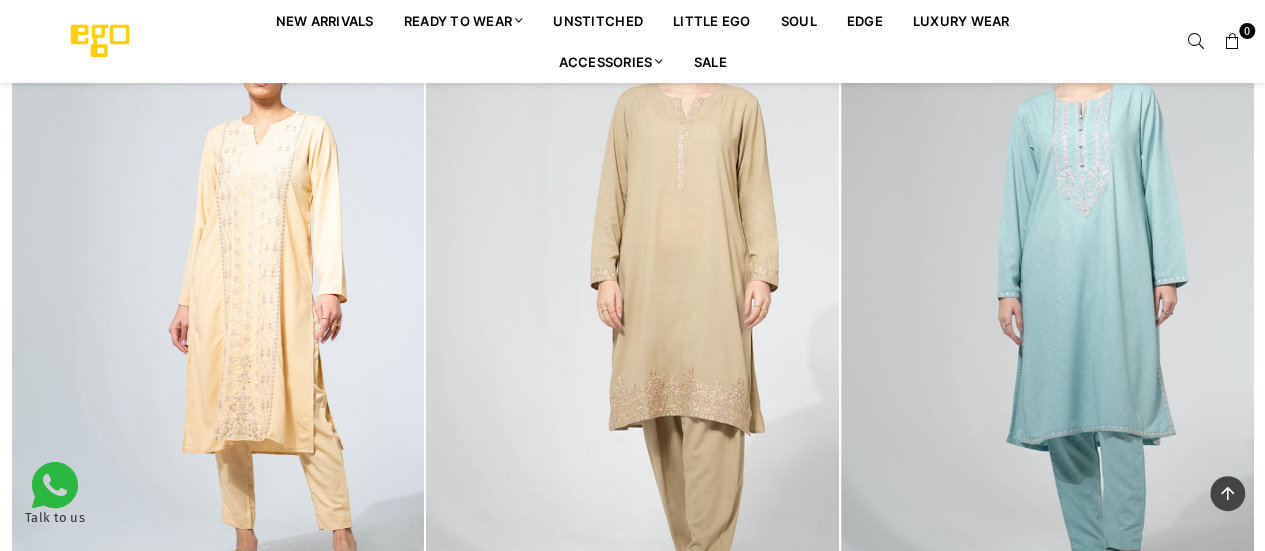 drag, startPoint x: 1279, startPoint y: 191, endPoint x: 1272, endPoint y: 310, distance: 119.2057 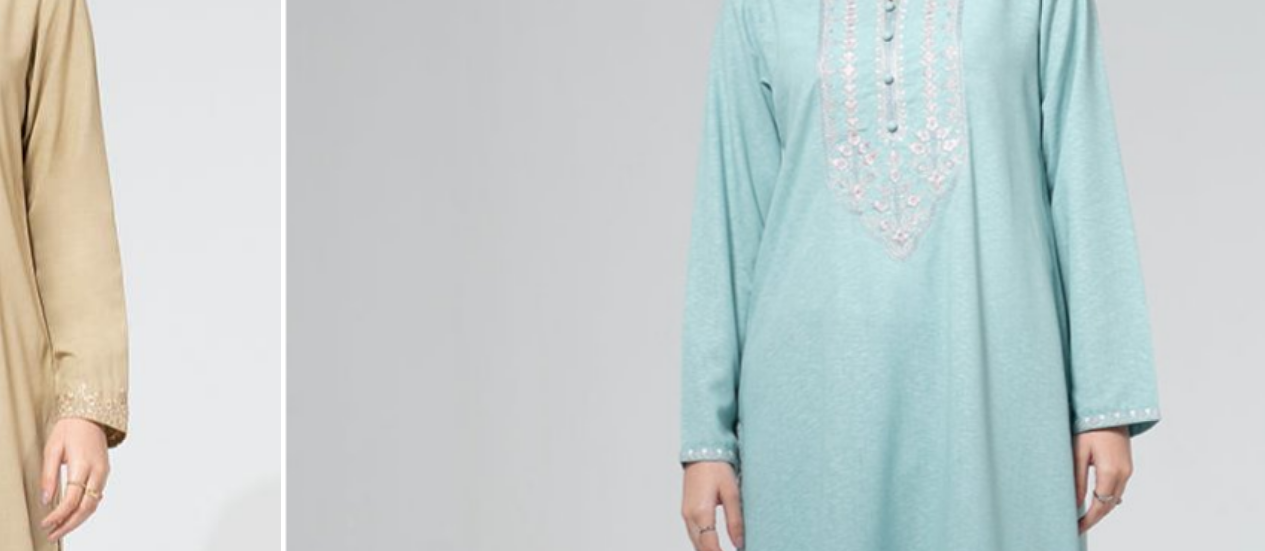 scroll, scrollTop: 1204, scrollLeft: 0, axis: vertical 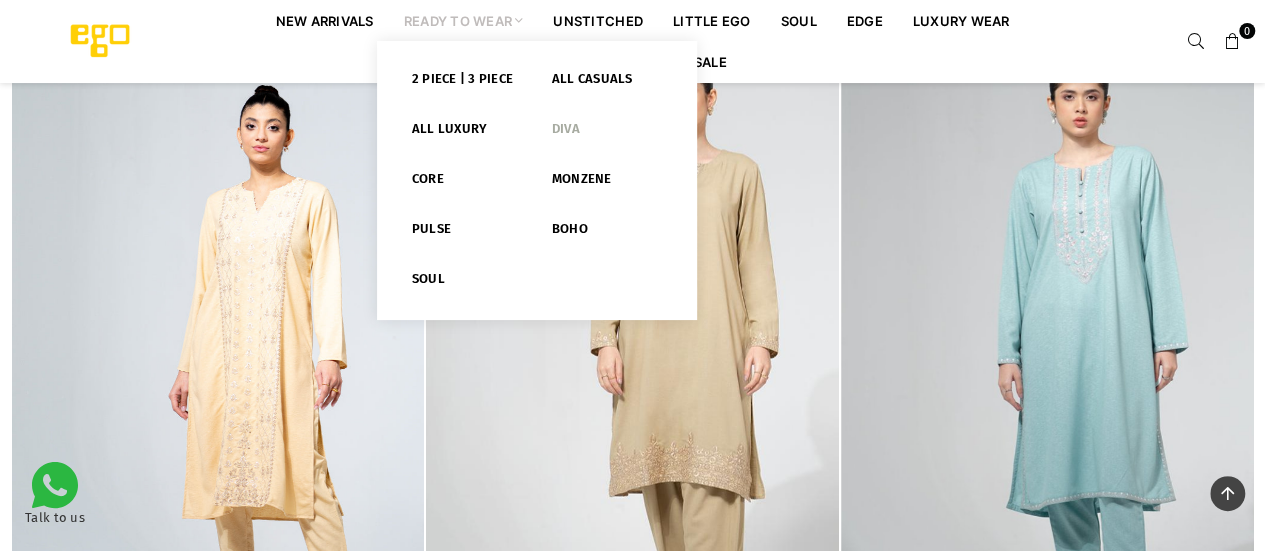 click on "Diva" at bounding box center (607, 133) 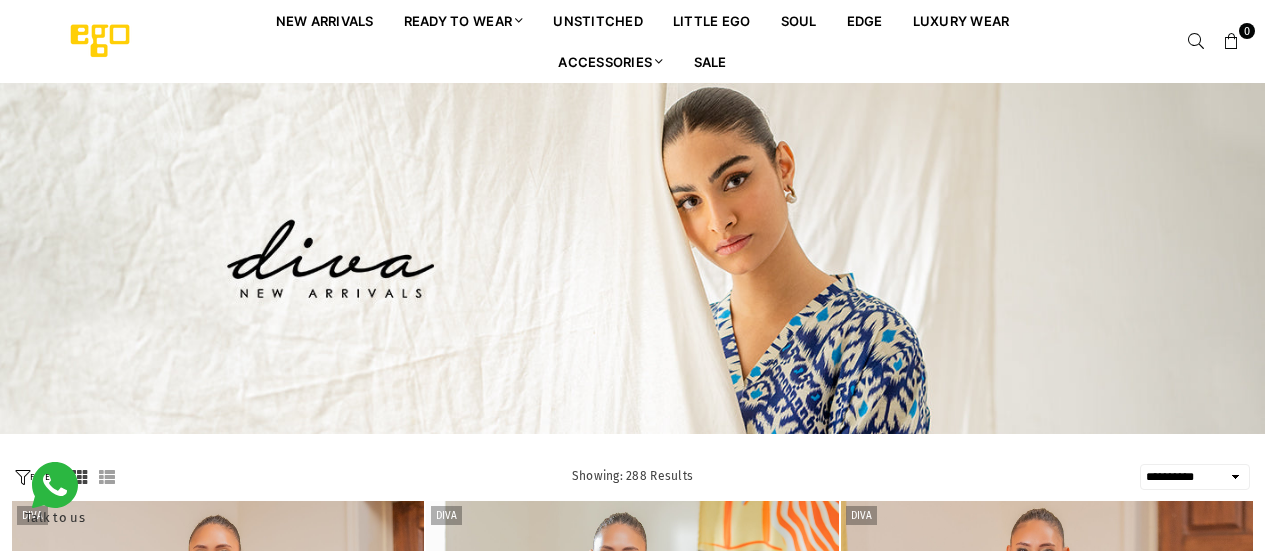 select on "**********" 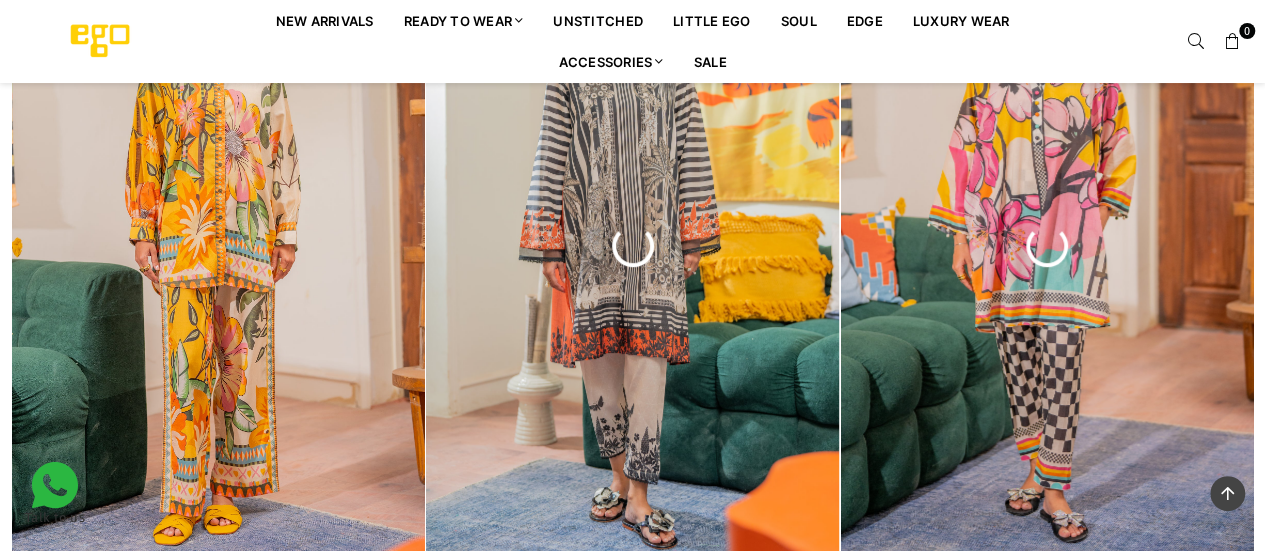 scroll, scrollTop: 564, scrollLeft: 0, axis: vertical 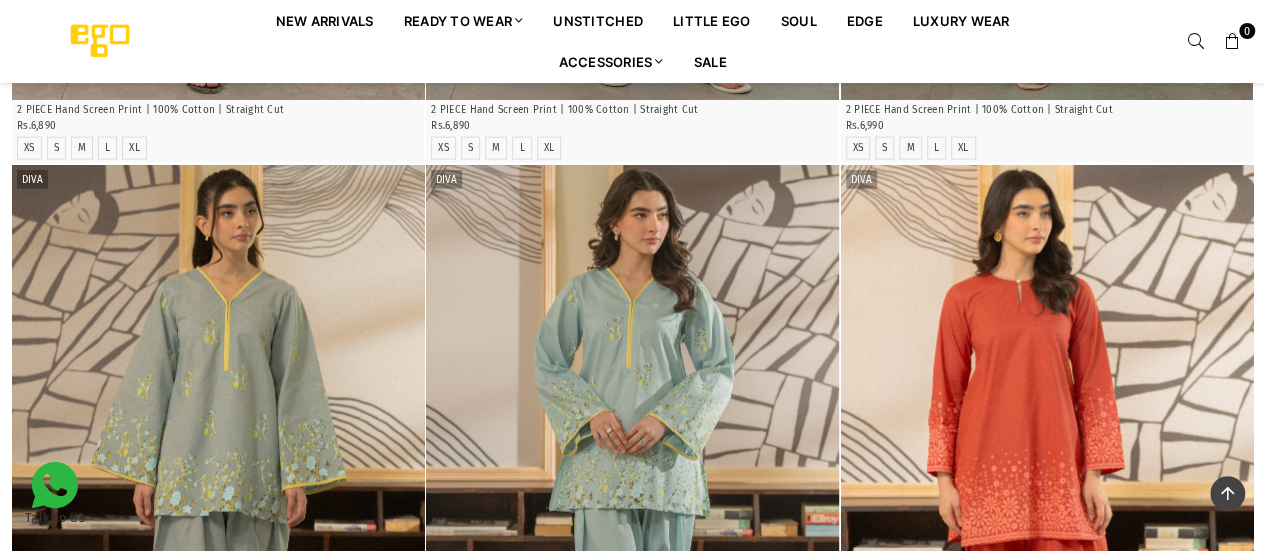 drag, startPoint x: 1279, startPoint y: 366, endPoint x: 1278, endPoint y: 472, distance: 106.004715 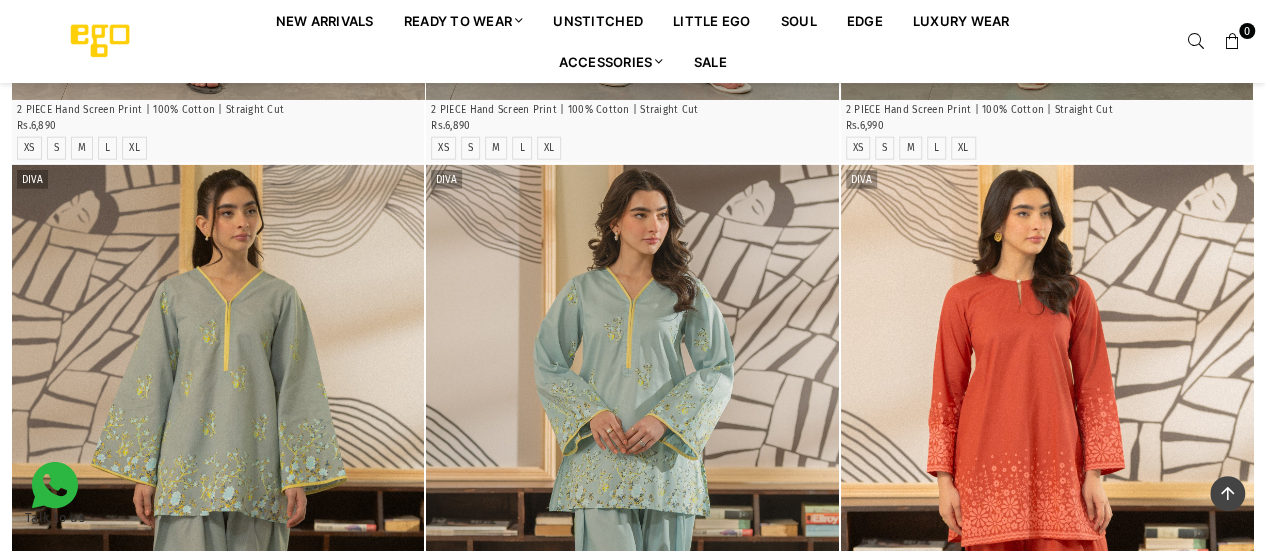 scroll, scrollTop: 2871, scrollLeft: 0, axis: vertical 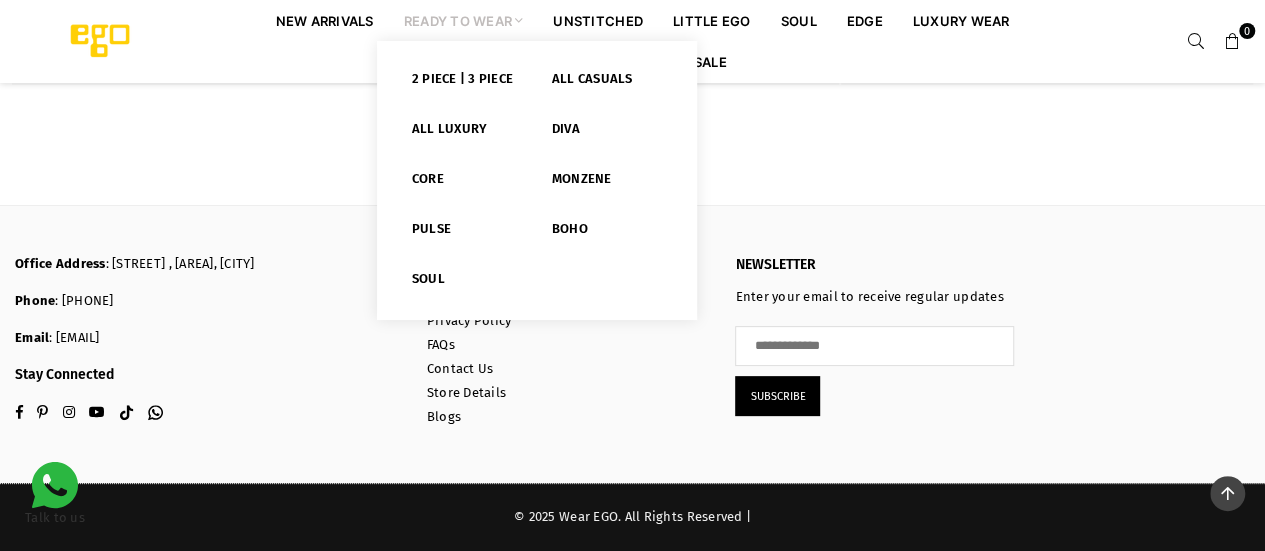 click on "Ready to Wear" at bounding box center [464, 20] 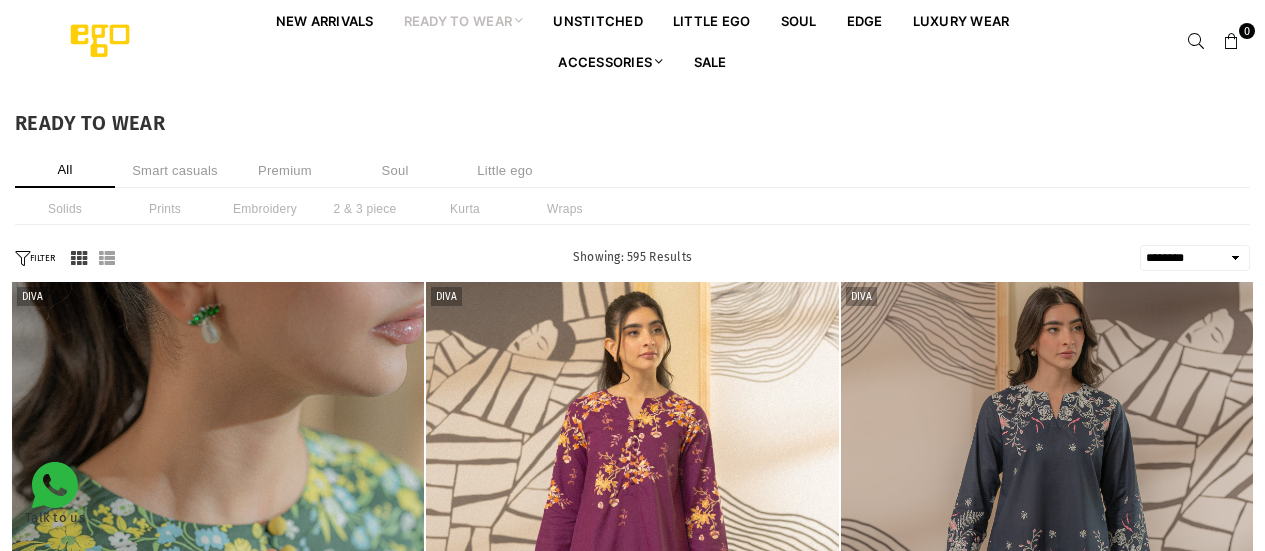 select on "******" 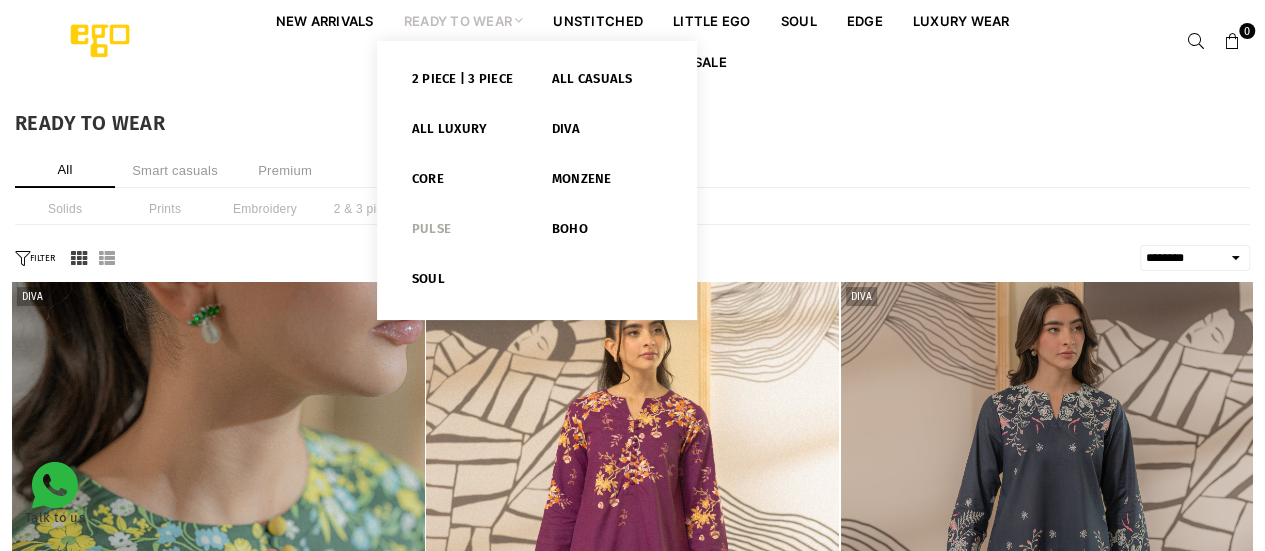 click on "Pulse" at bounding box center [467, 233] 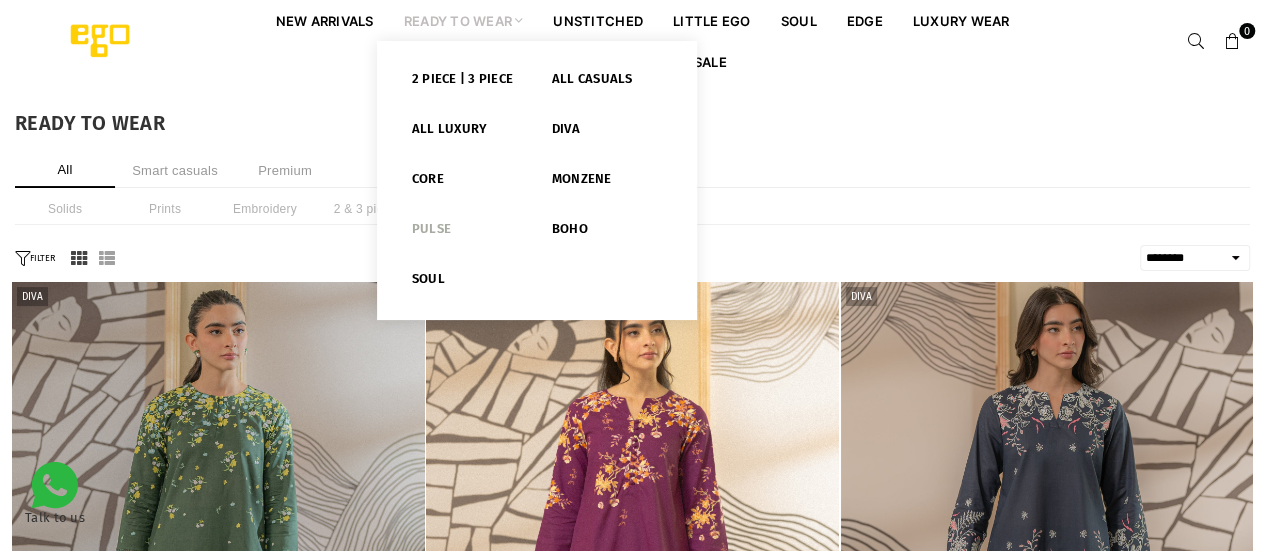 scroll, scrollTop: 0, scrollLeft: 0, axis: both 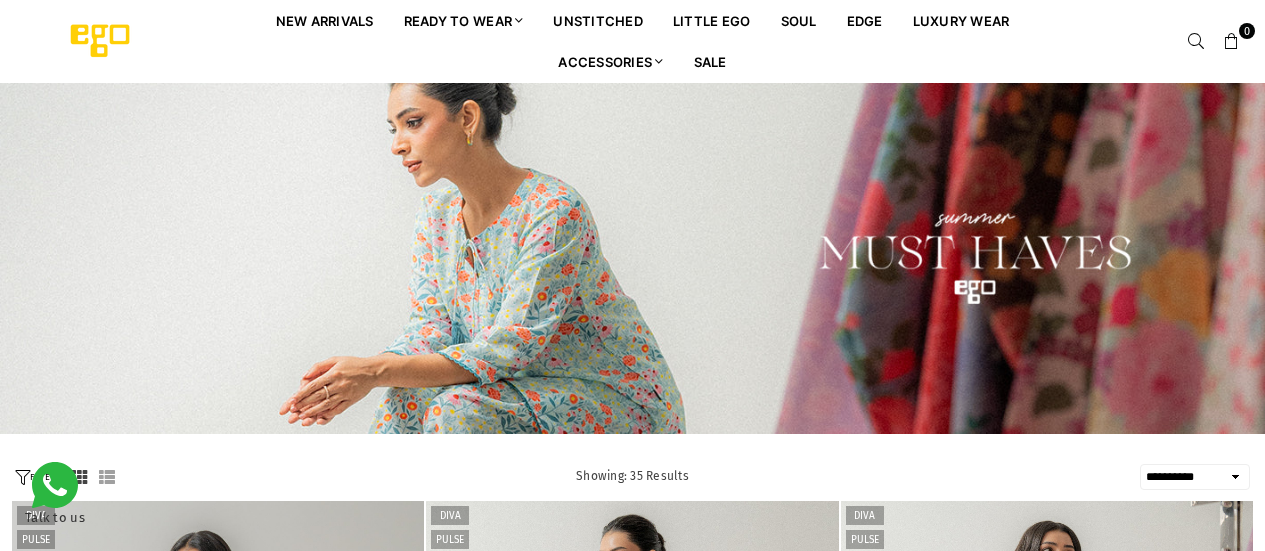 select on "**********" 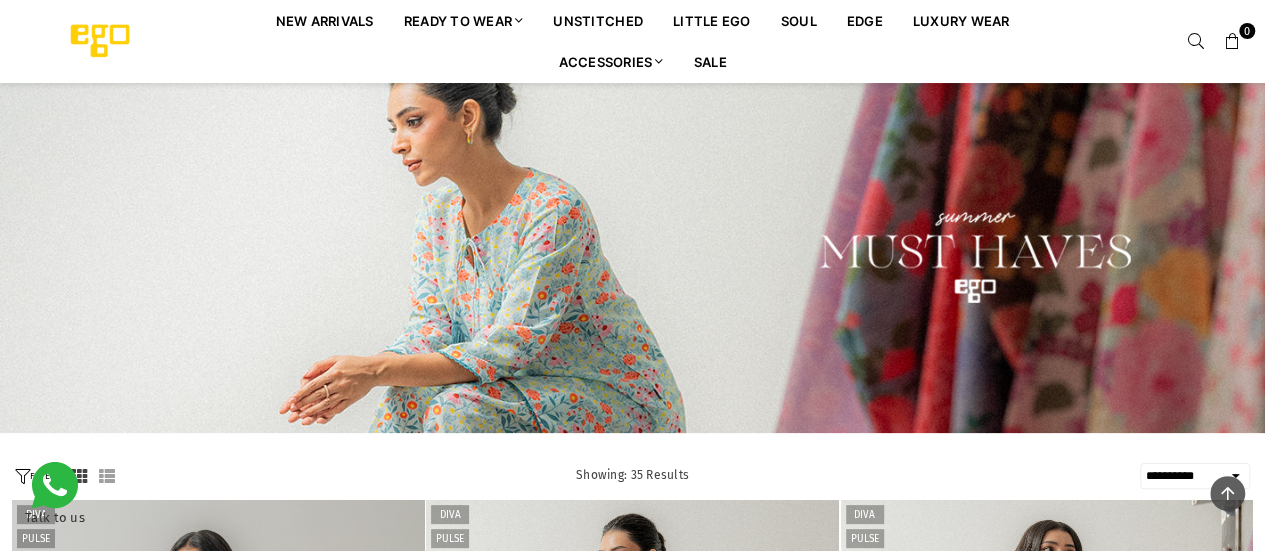 scroll, scrollTop: 516, scrollLeft: 0, axis: vertical 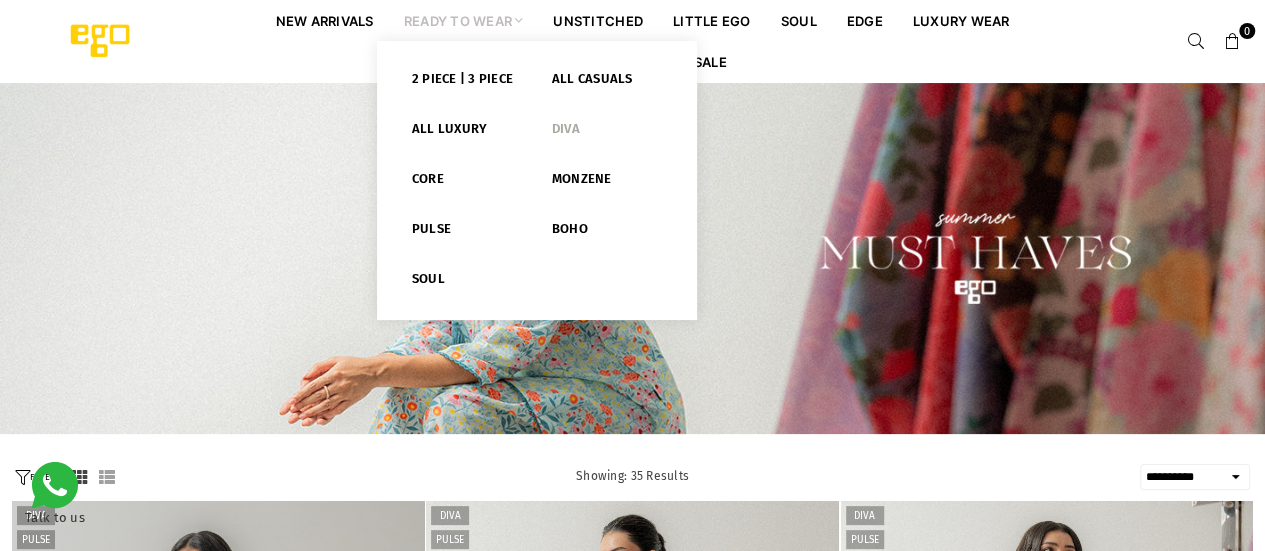 click on "Diva" at bounding box center (607, 133) 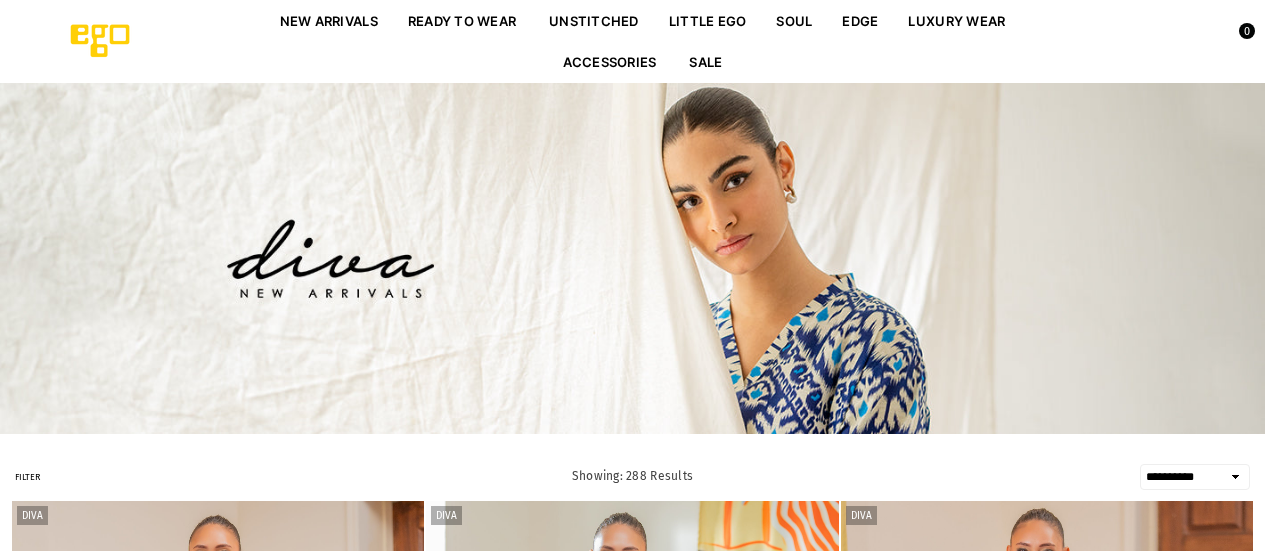 select on "**********" 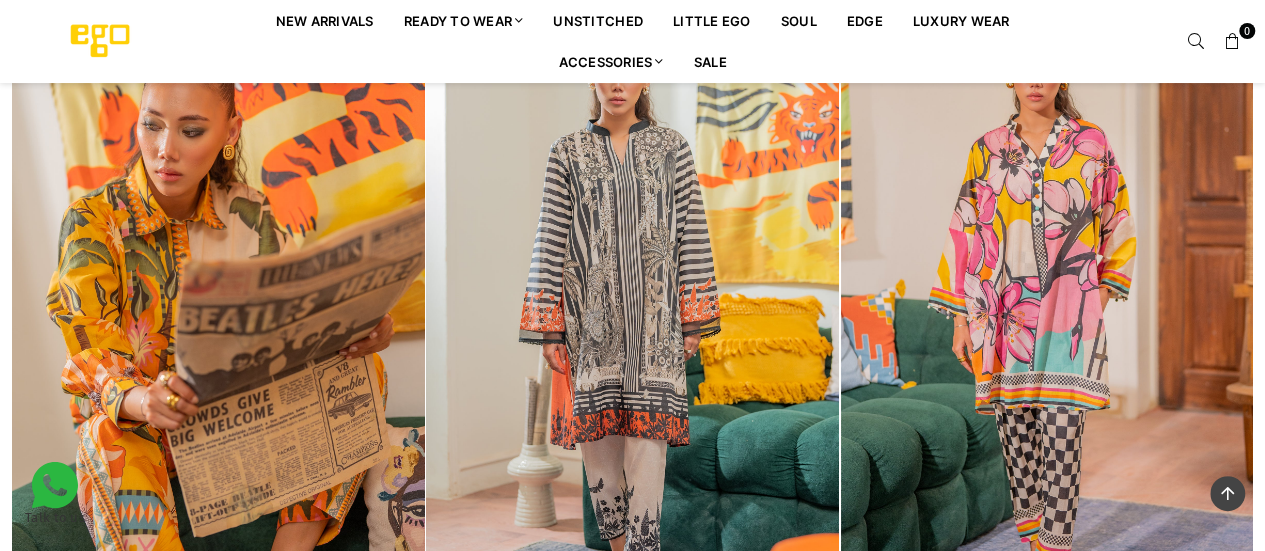 scroll, scrollTop: 82, scrollLeft: 0, axis: vertical 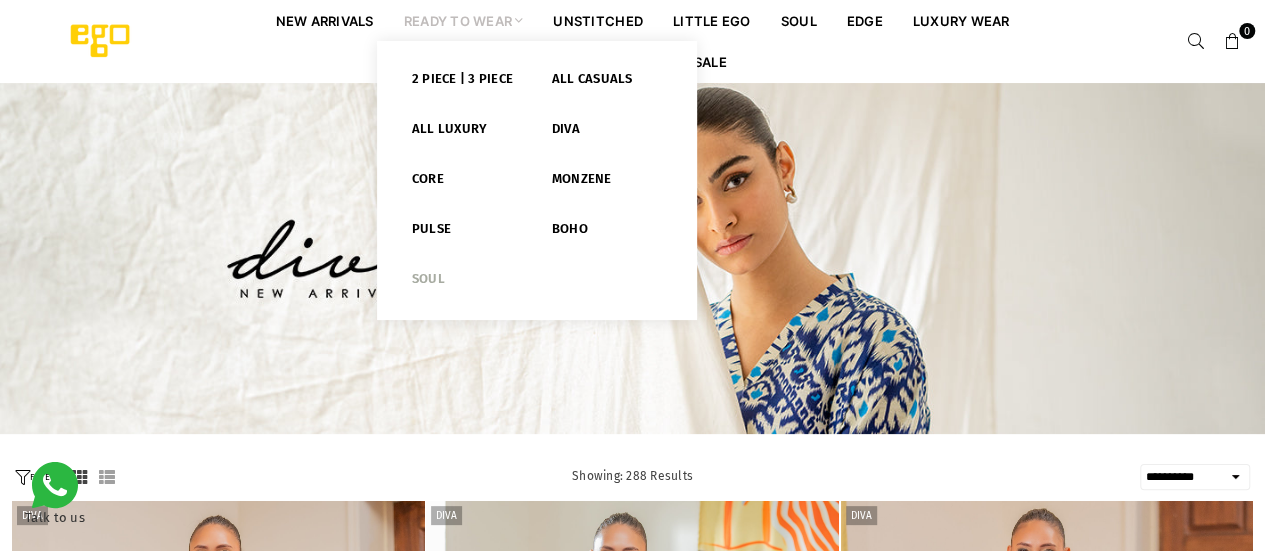 click on "Soul" at bounding box center [467, 283] 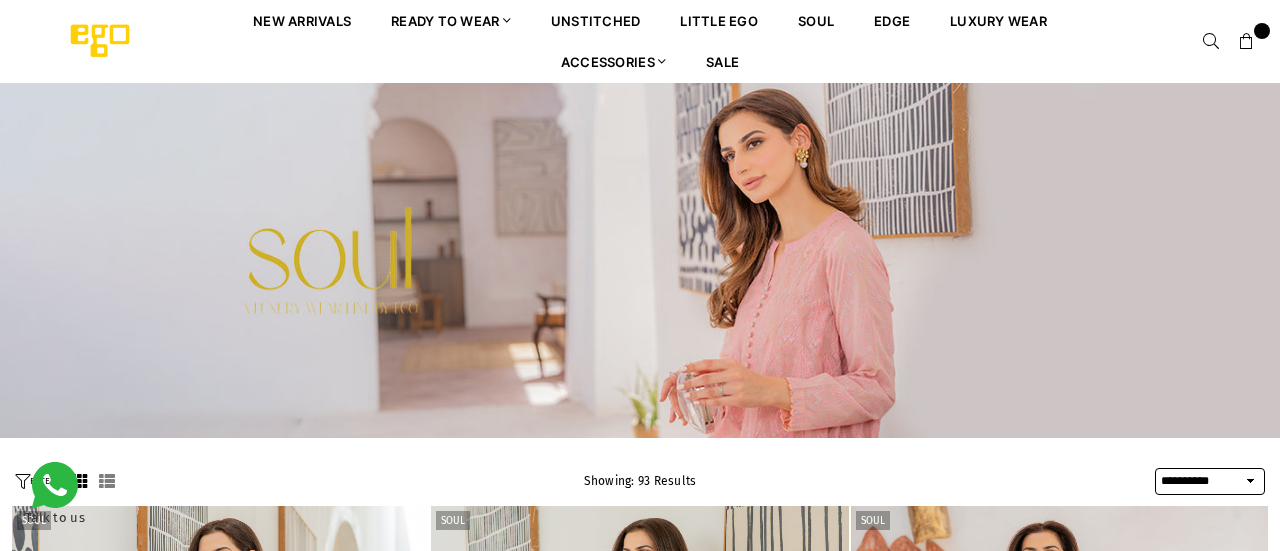 select on "**********" 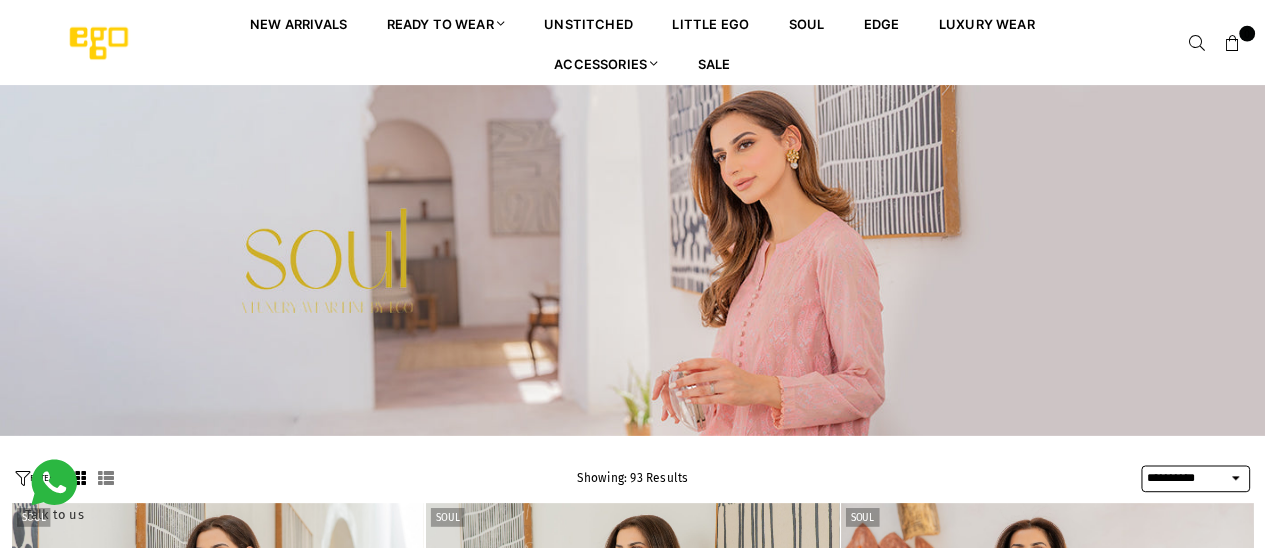 scroll, scrollTop: 0, scrollLeft: 0, axis: both 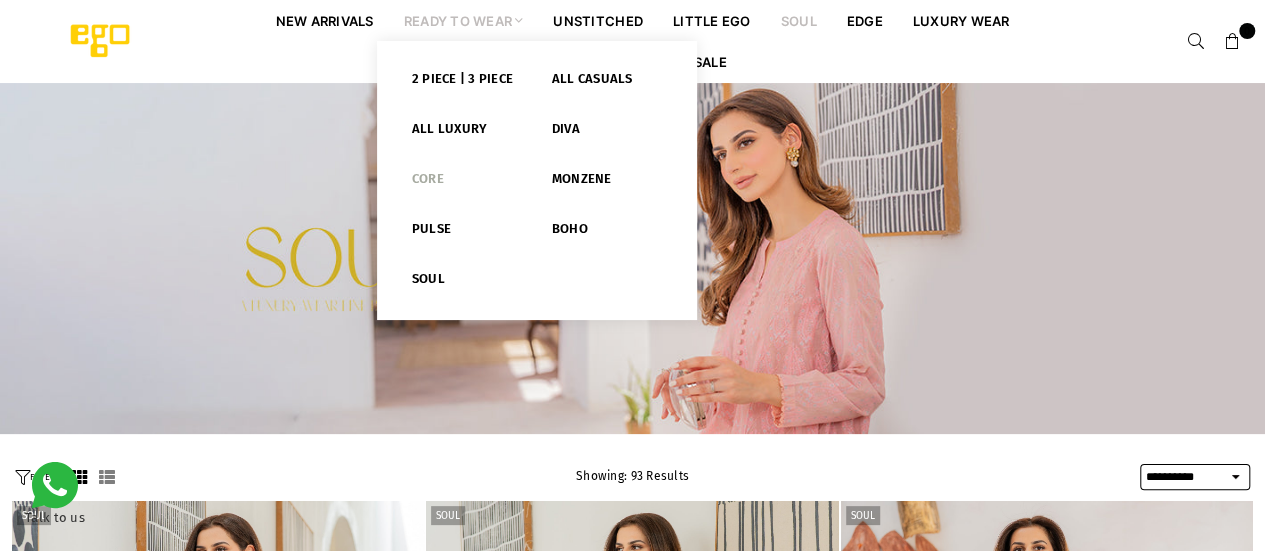 click on "Core" at bounding box center (467, 183) 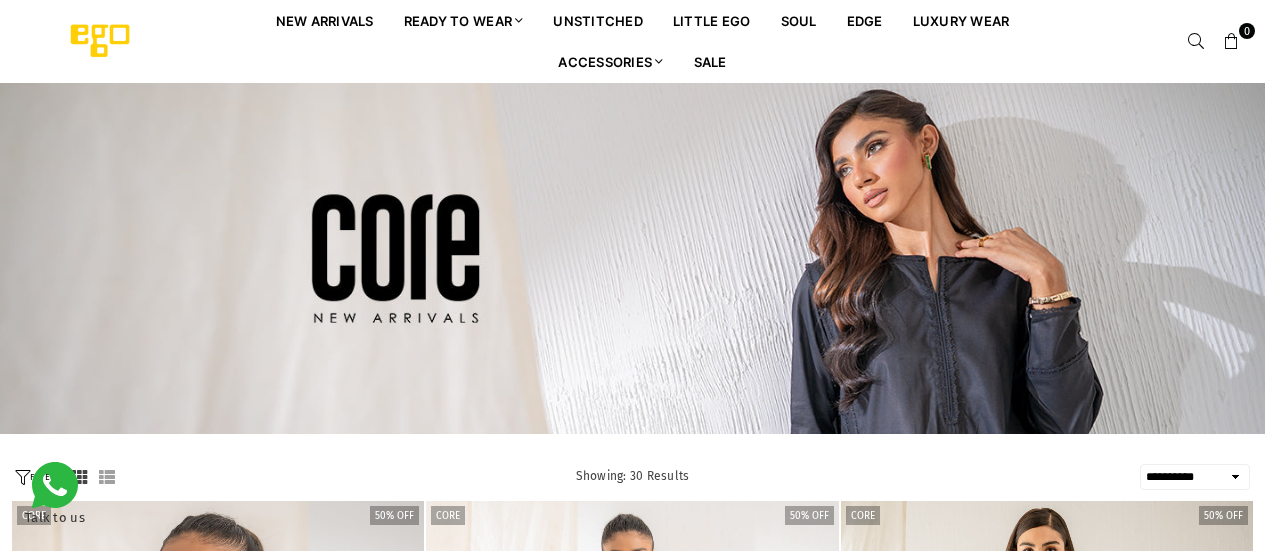 select on "**********" 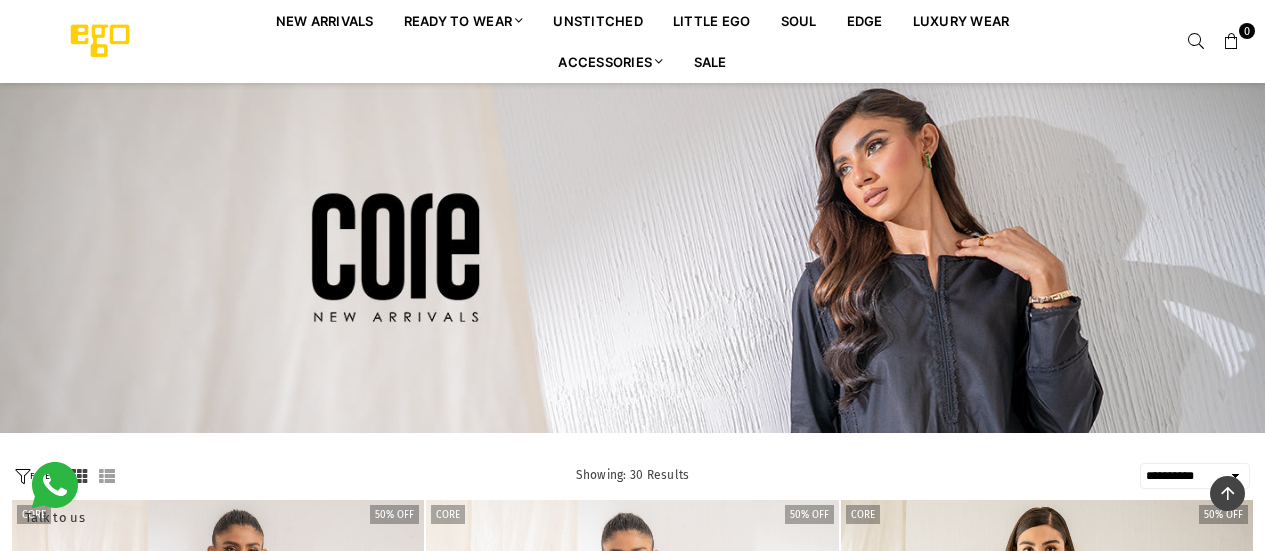 scroll, scrollTop: 964, scrollLeft: 0, axis: vertical 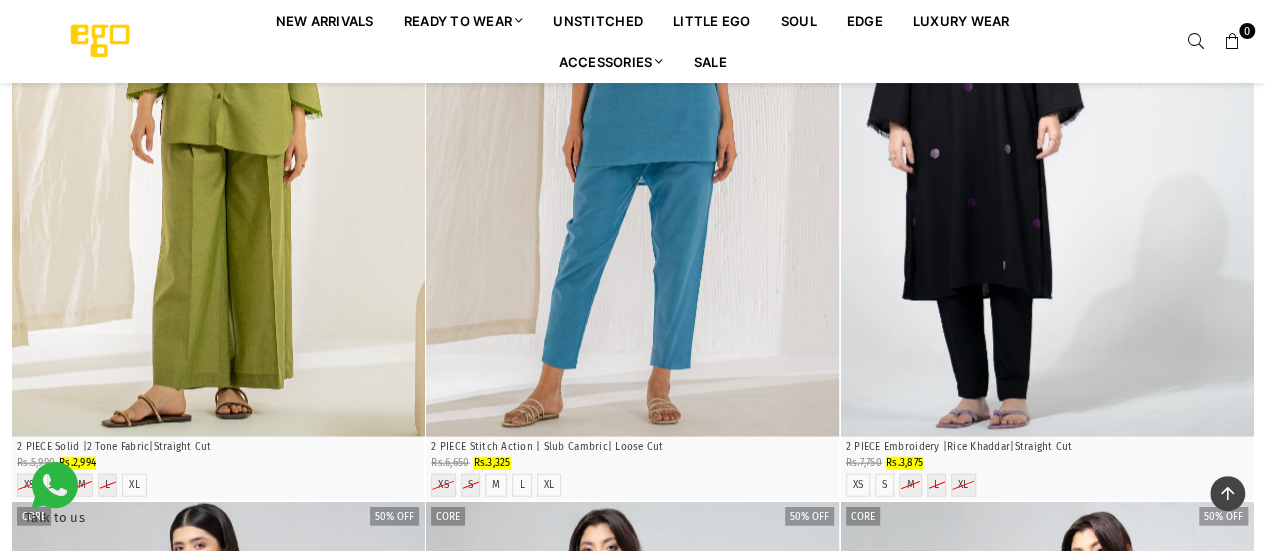 drag, startPoint x: 1279, startPoint y: 228, endPoint x: 1260, endPoint y: 365, distance: 138.31125 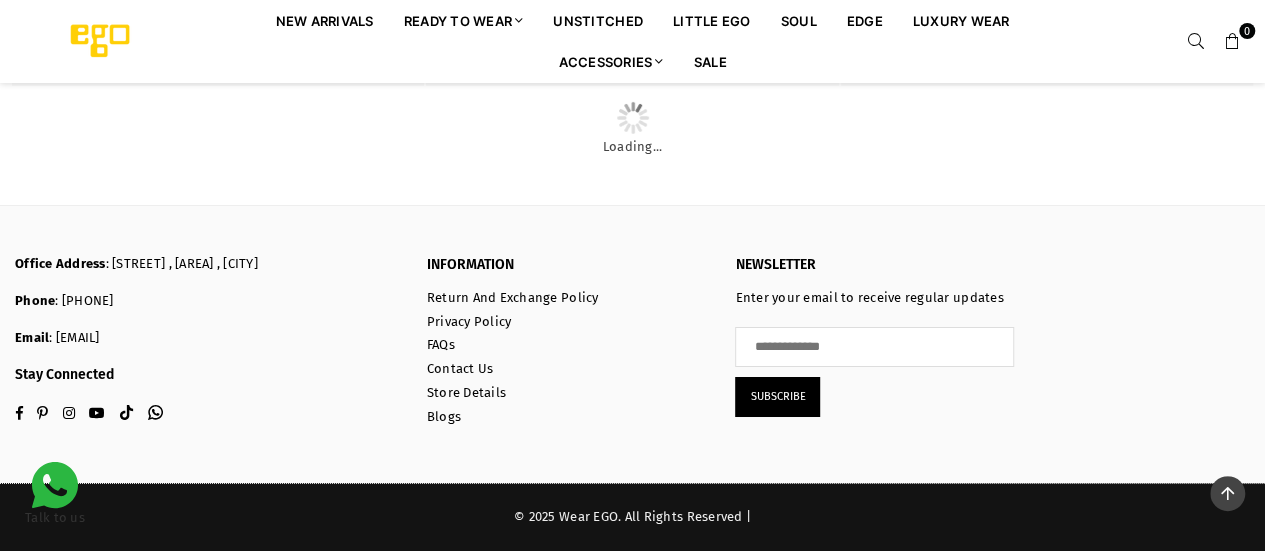 scroll, scrollTop: 3254, scrollLeft: 0, axis: vertical 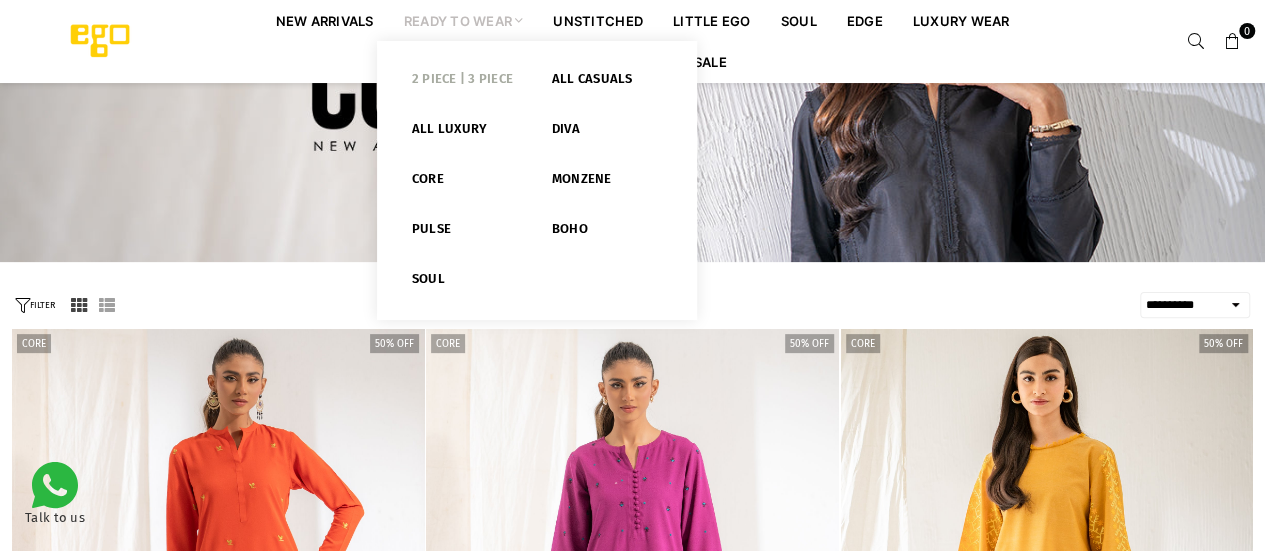 click on "2 PIECE | 3 PIECE" at bounding box center (467, 83) 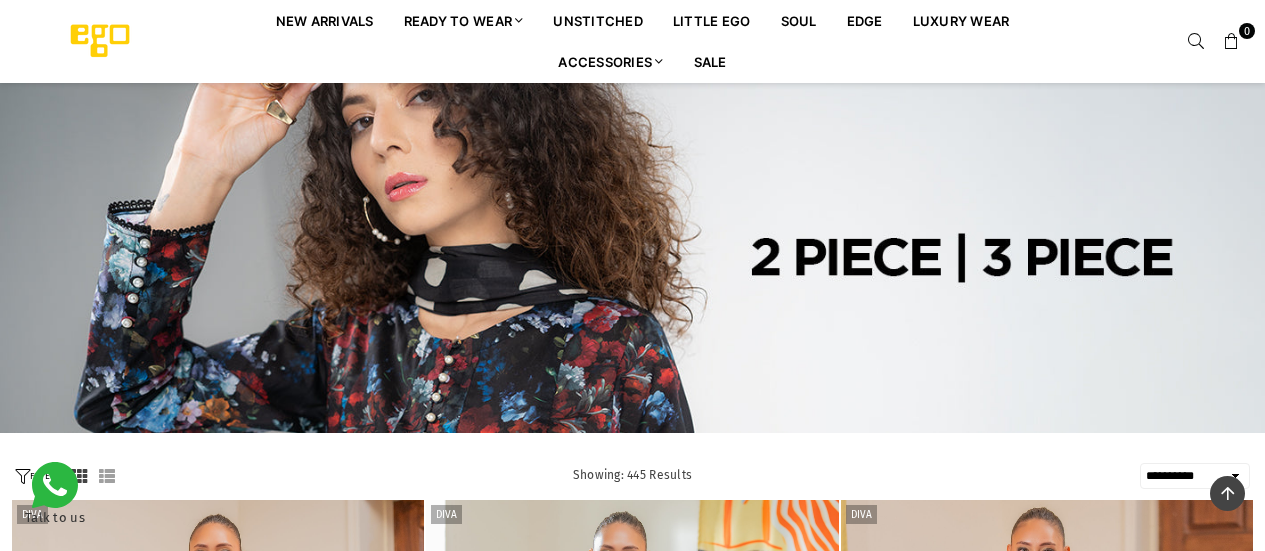 scroll, scrollTop: 2964, scrollLeft: 0, axis: vertical 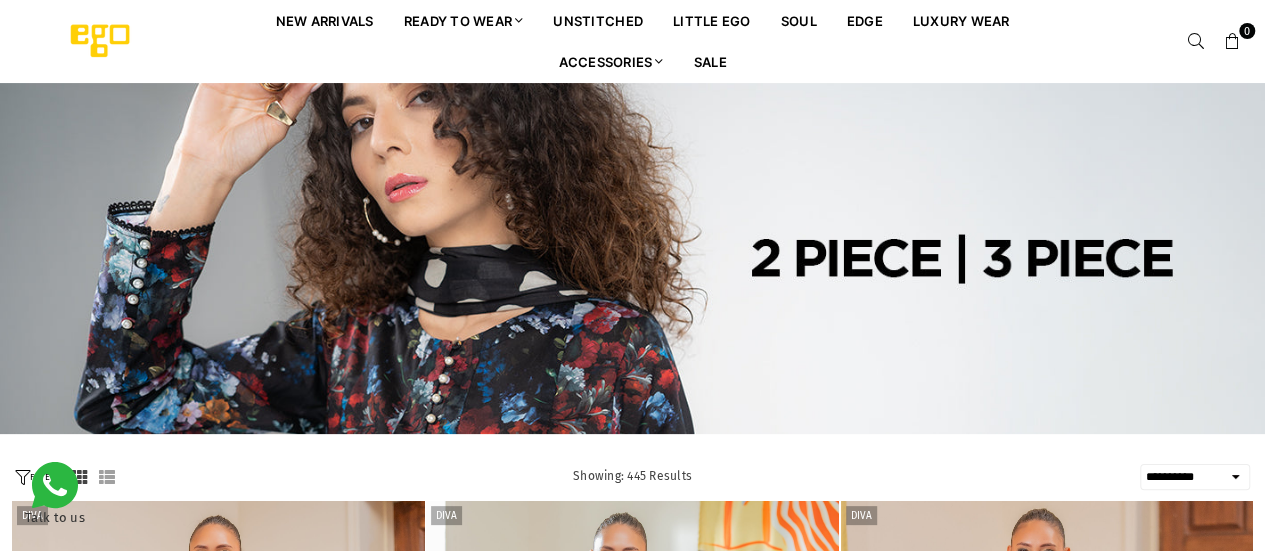 click on "**********" at bounding box center (1195, 477) 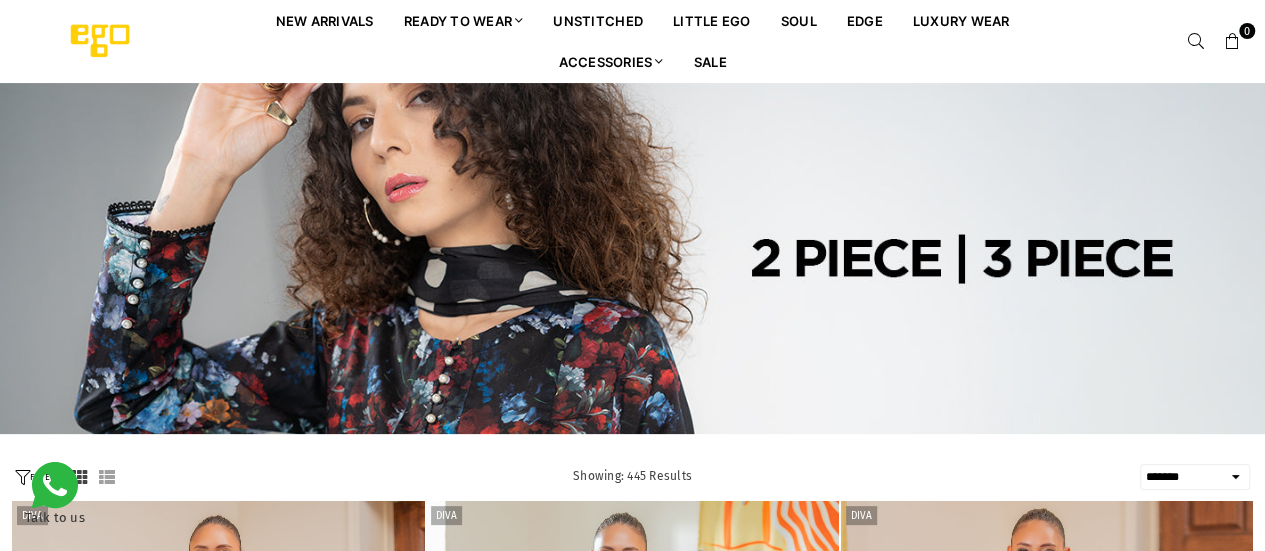click on "**********" at bounding box center (1195, 477) 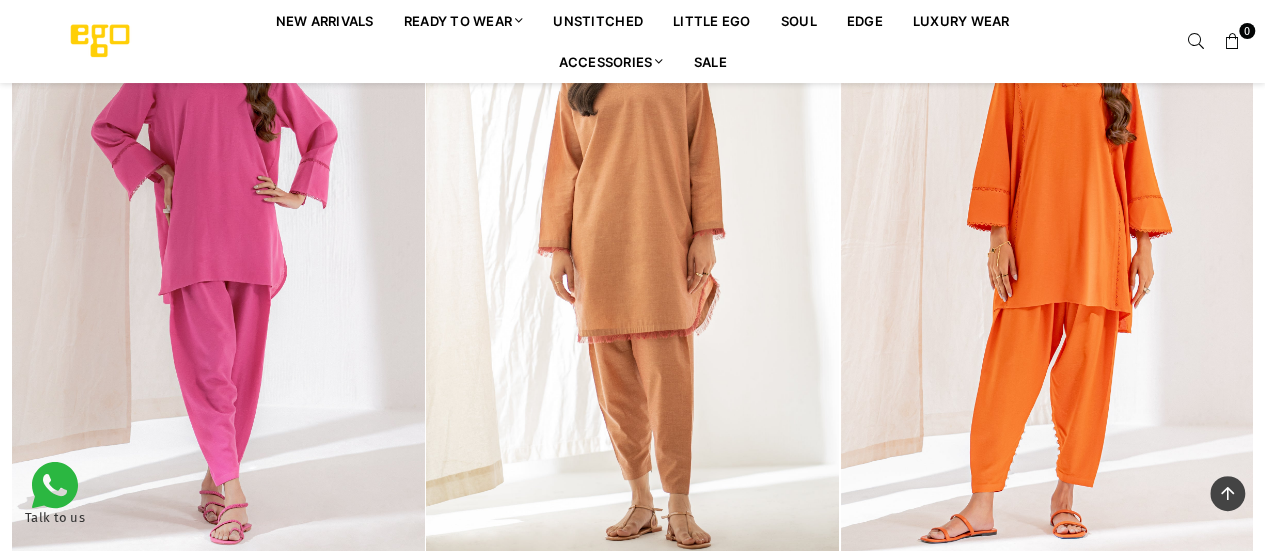 scroll, scrollTop: 1046, scrollLeft: 0, axis: vertical 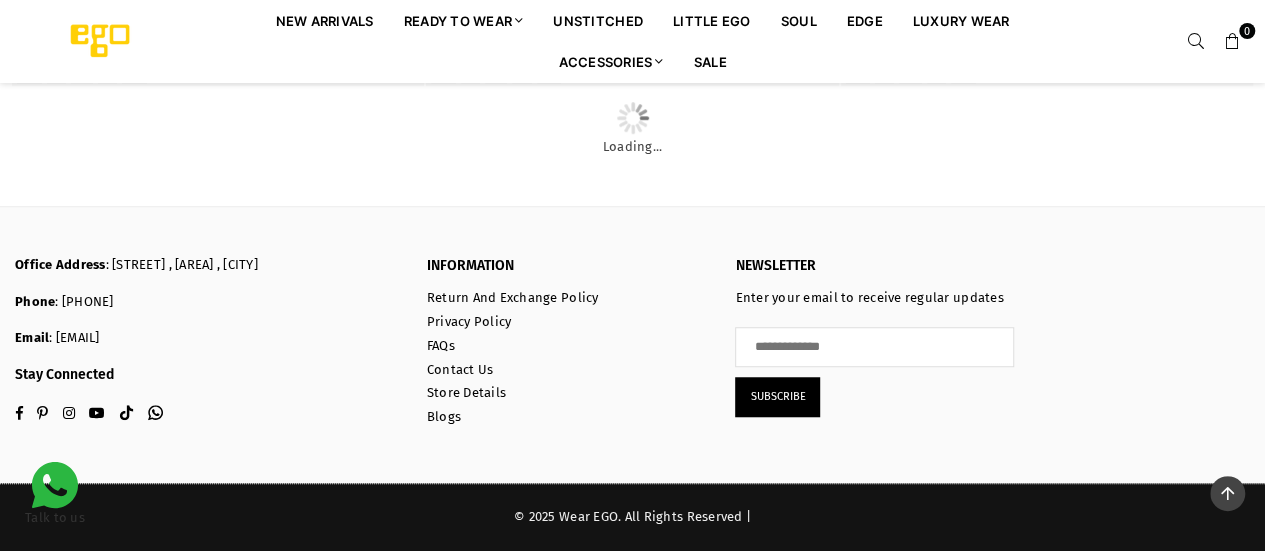 drag, startPoint x: 1272, startPoint y: 530, endPoint x: 1086, endPoint y: 49, distance: 515.7102 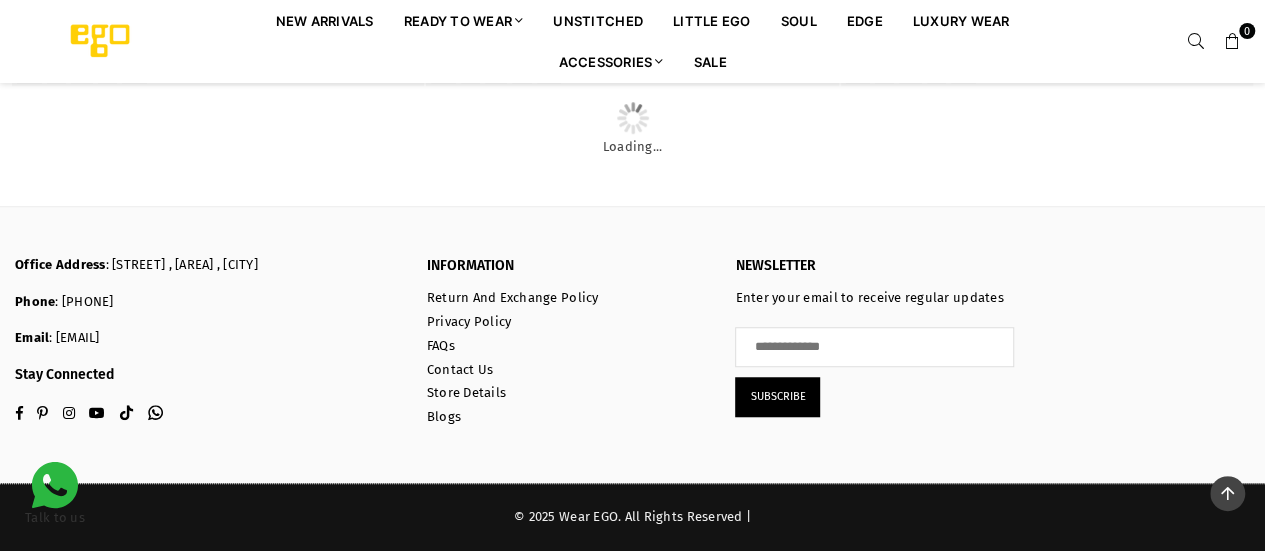 click on "0" at bounding box center [1165, 41] 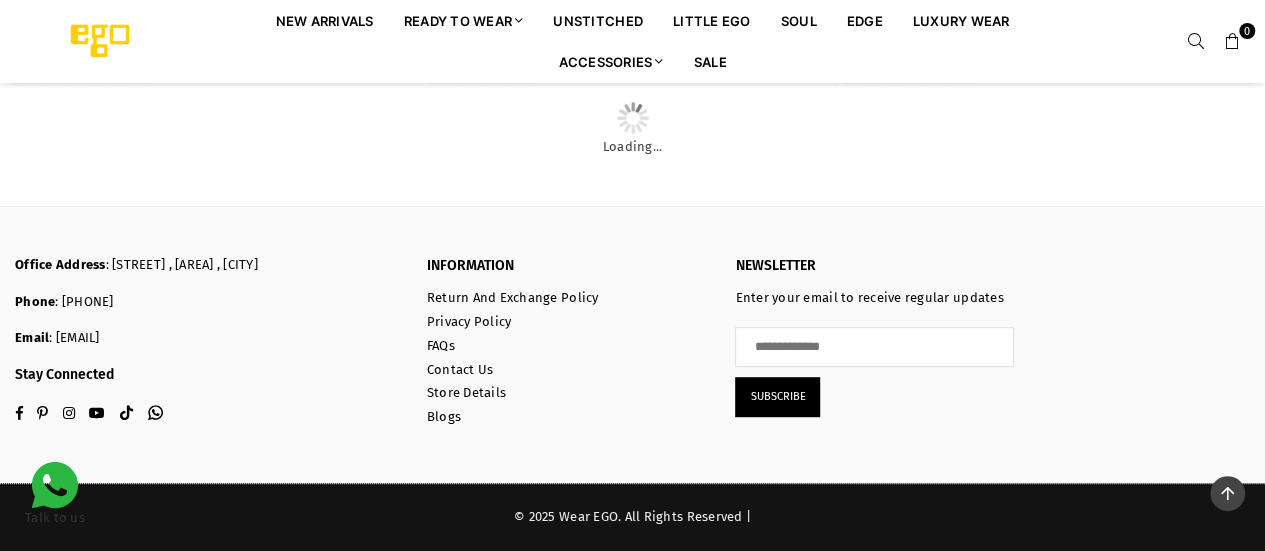 scroll, scrollTop: 60071, scrollLeft: 0, axis: vertical 